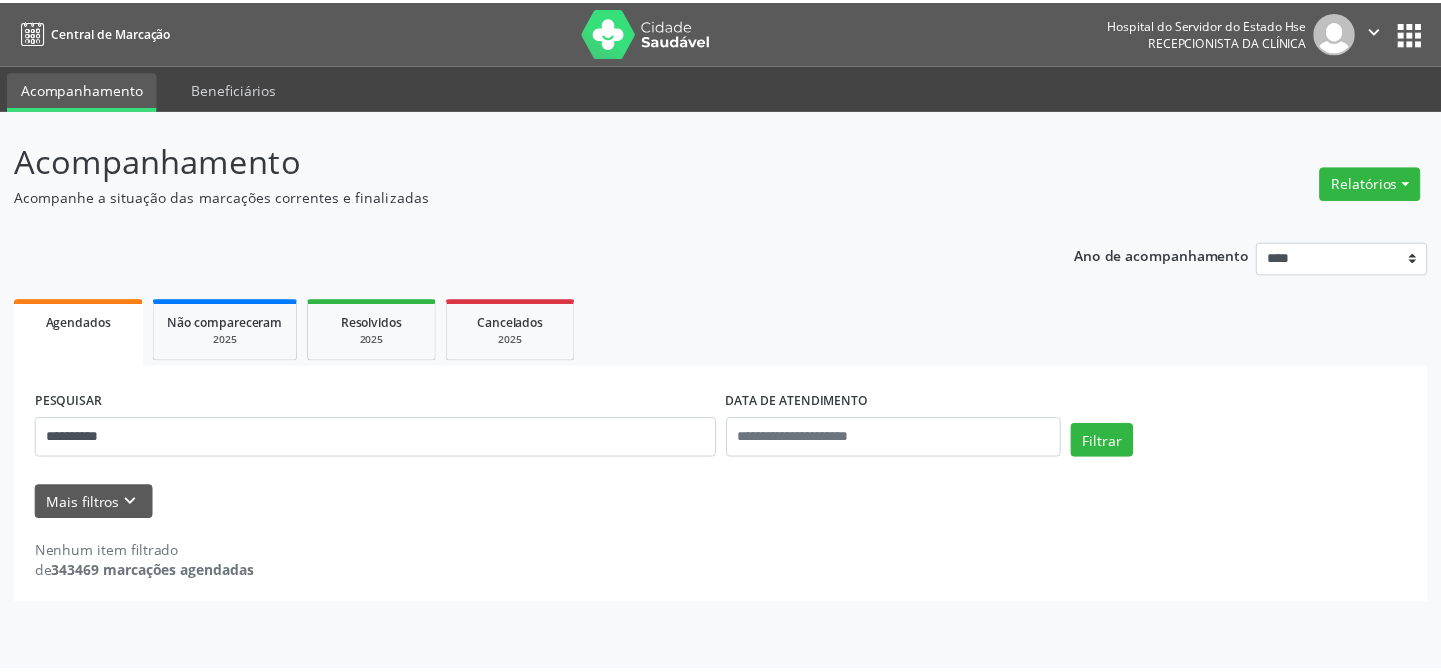 scroll, scrollTop: 0, scrollLeft: 0, axis: both 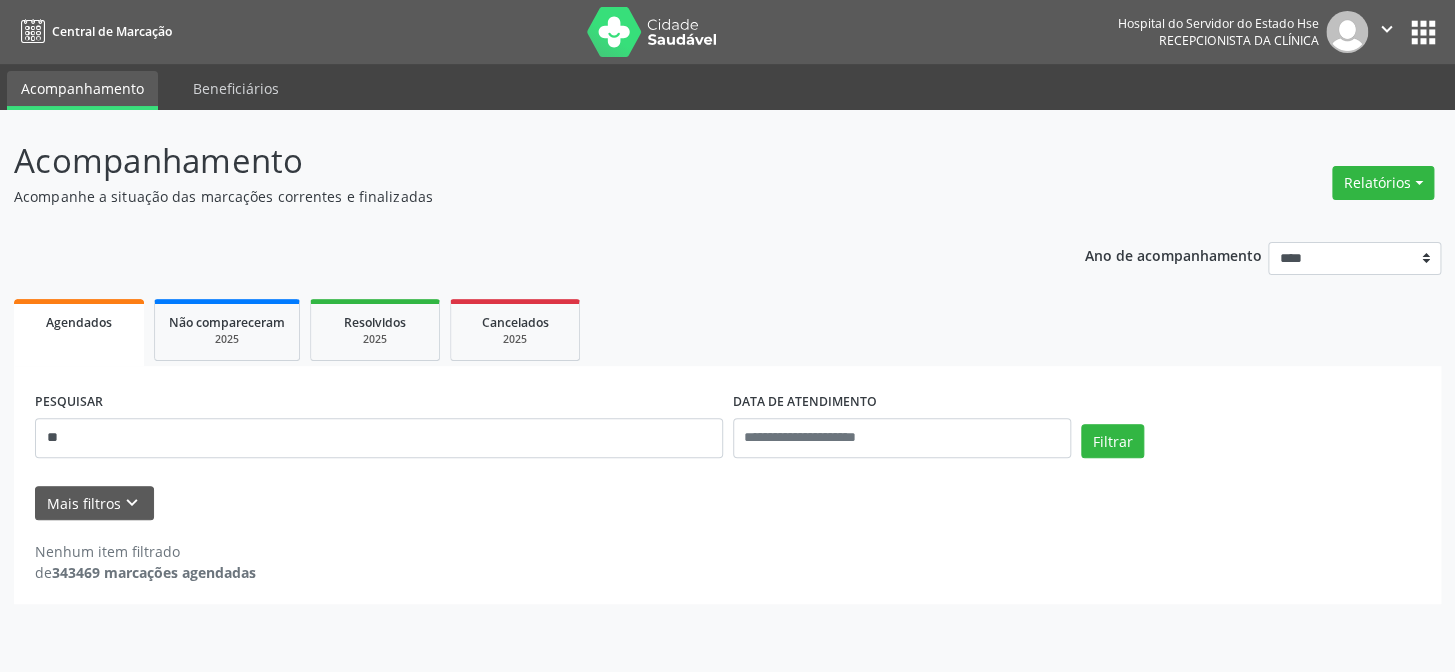 type on "*" 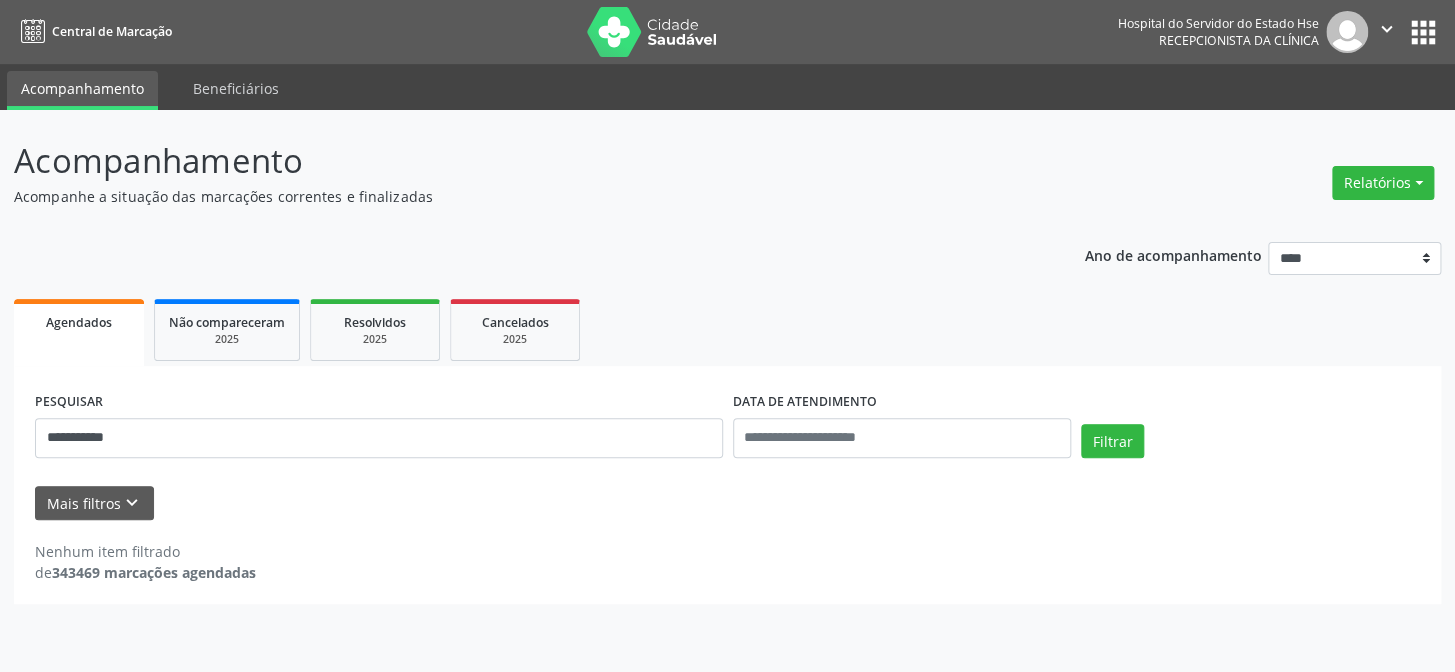 click on "Filtrar" at bounding box center [1112, 441] 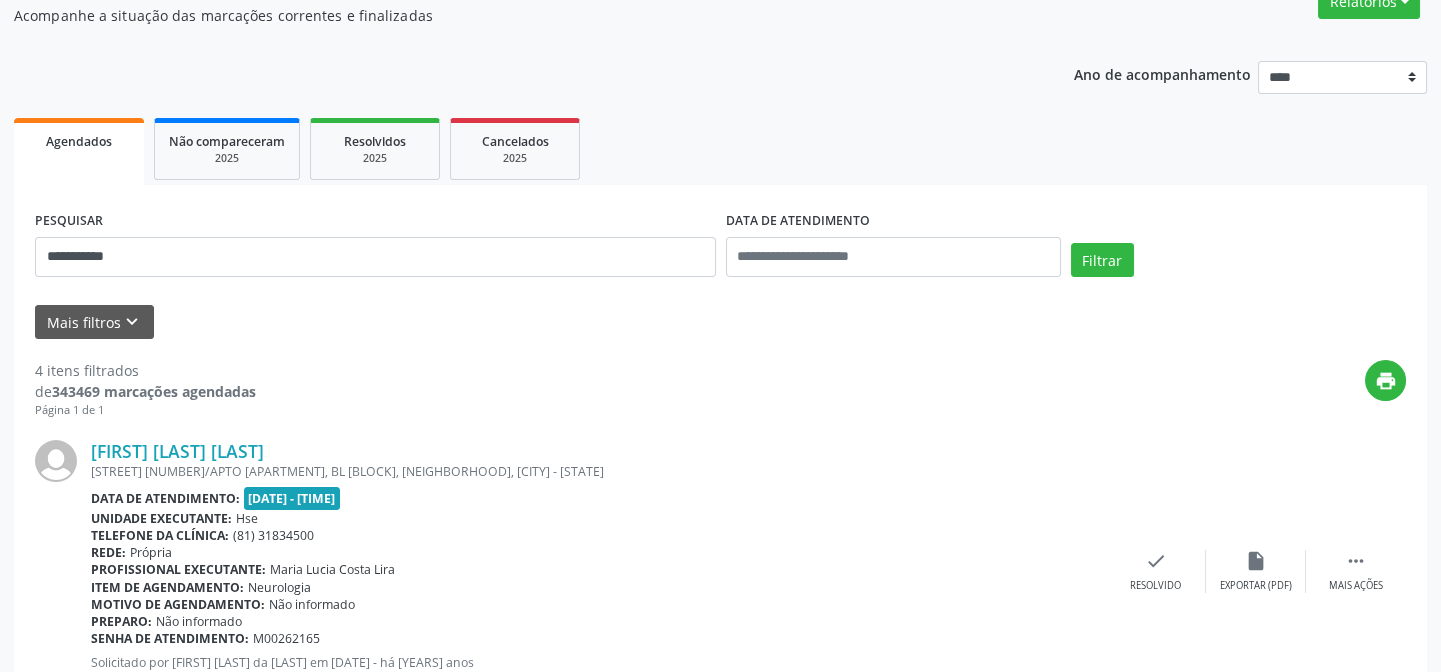 scroll, scrollTop: 0, scrollLeft: 0, axis: both 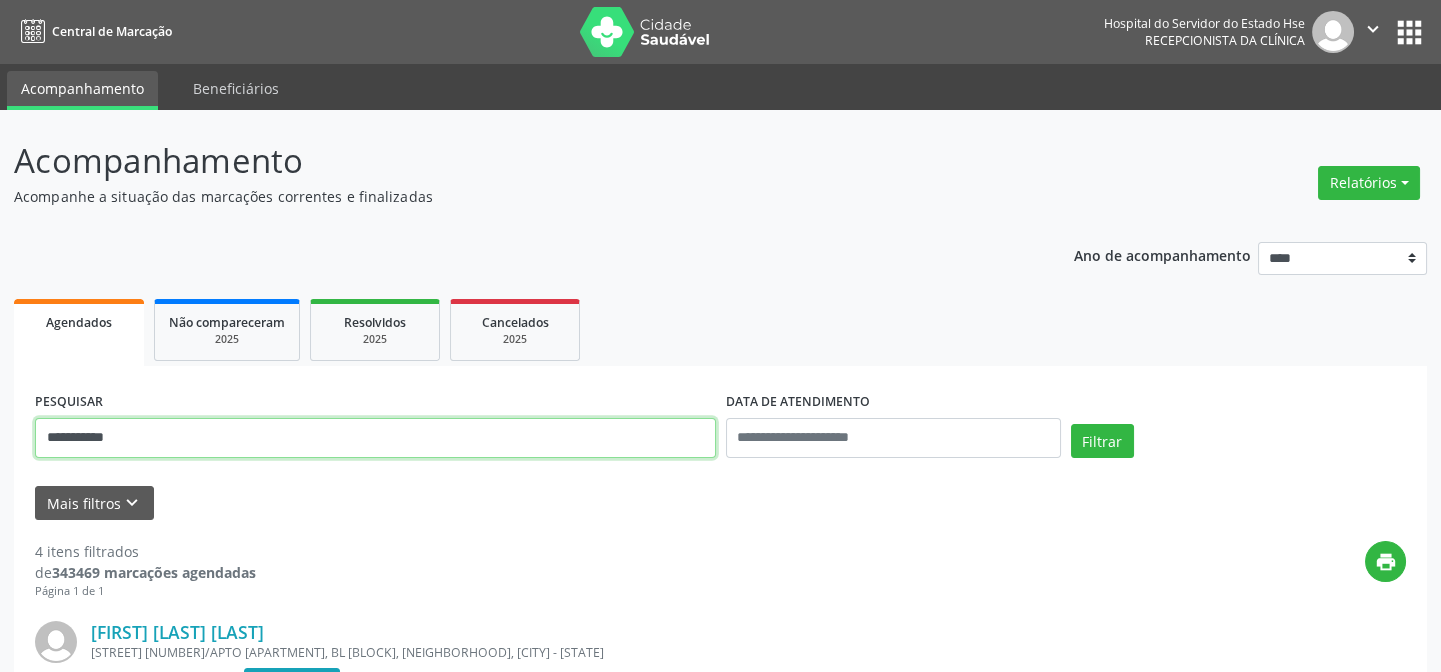 click on "**********" at bounding box center [375, 438] 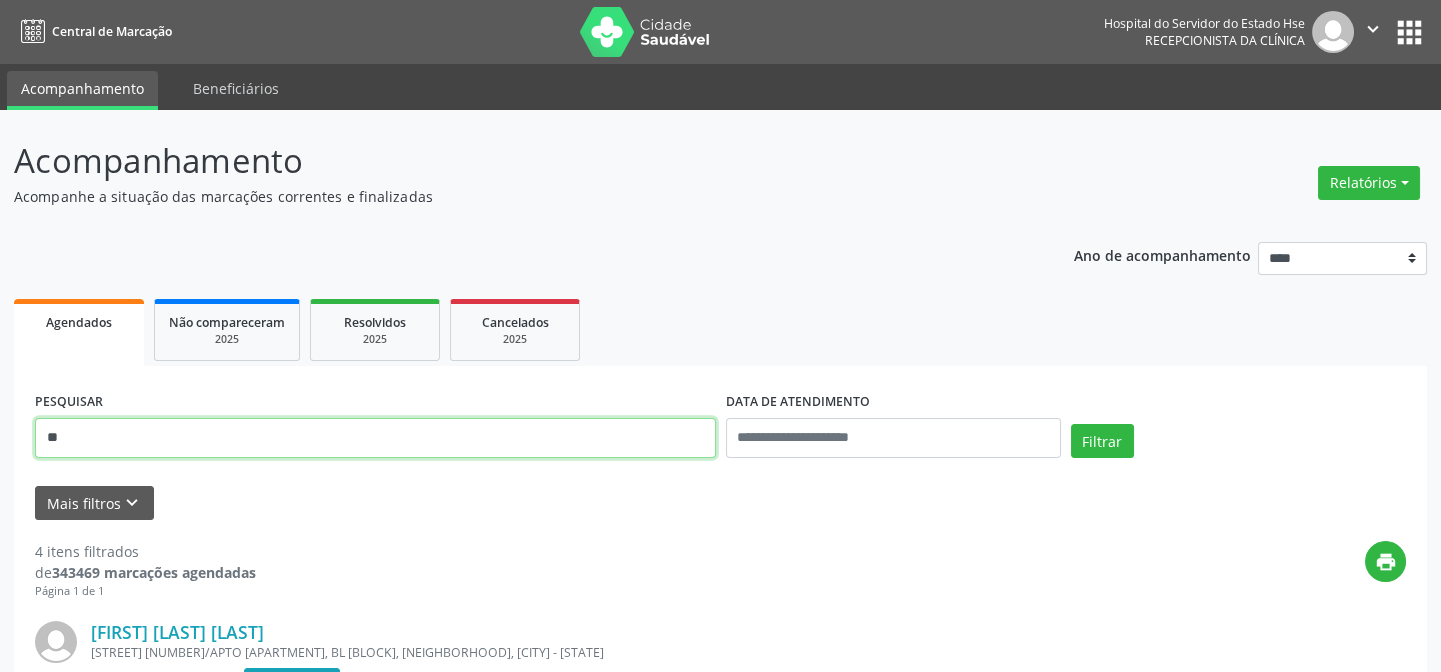type on "*" 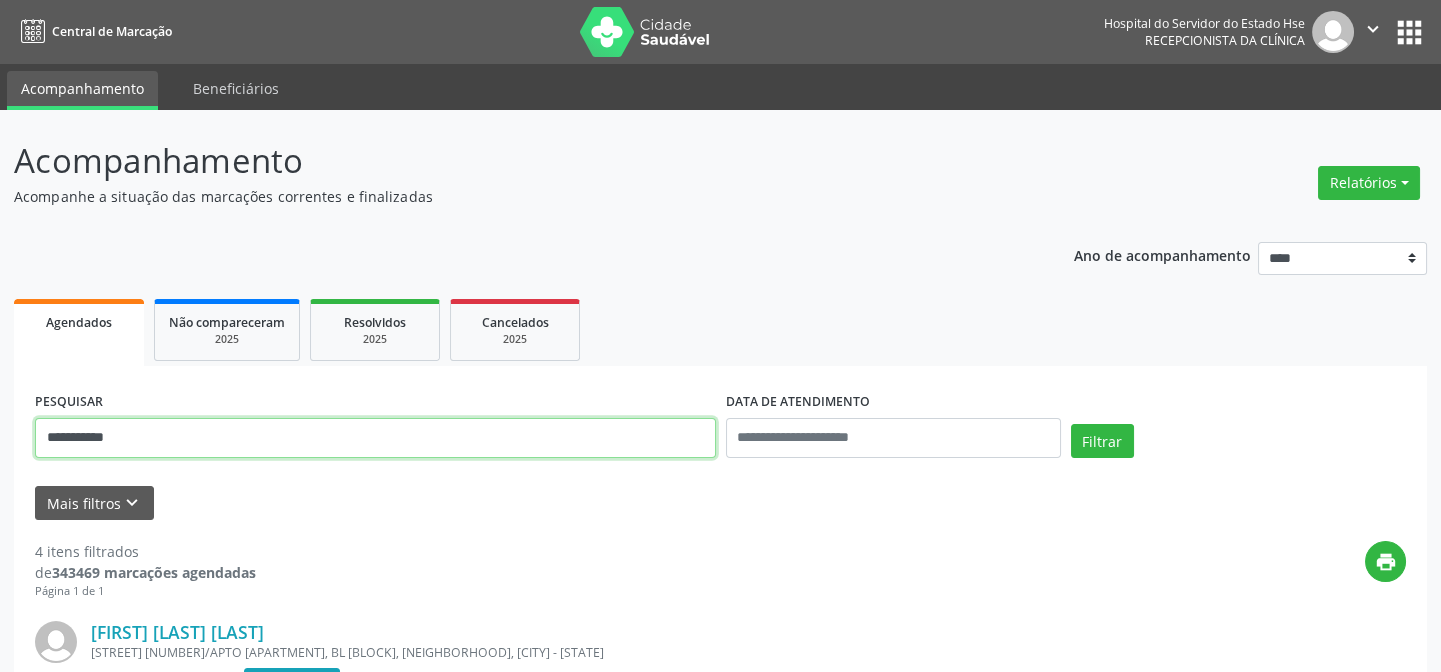 click on "Filtrar" at bounding box center (1102, 441) 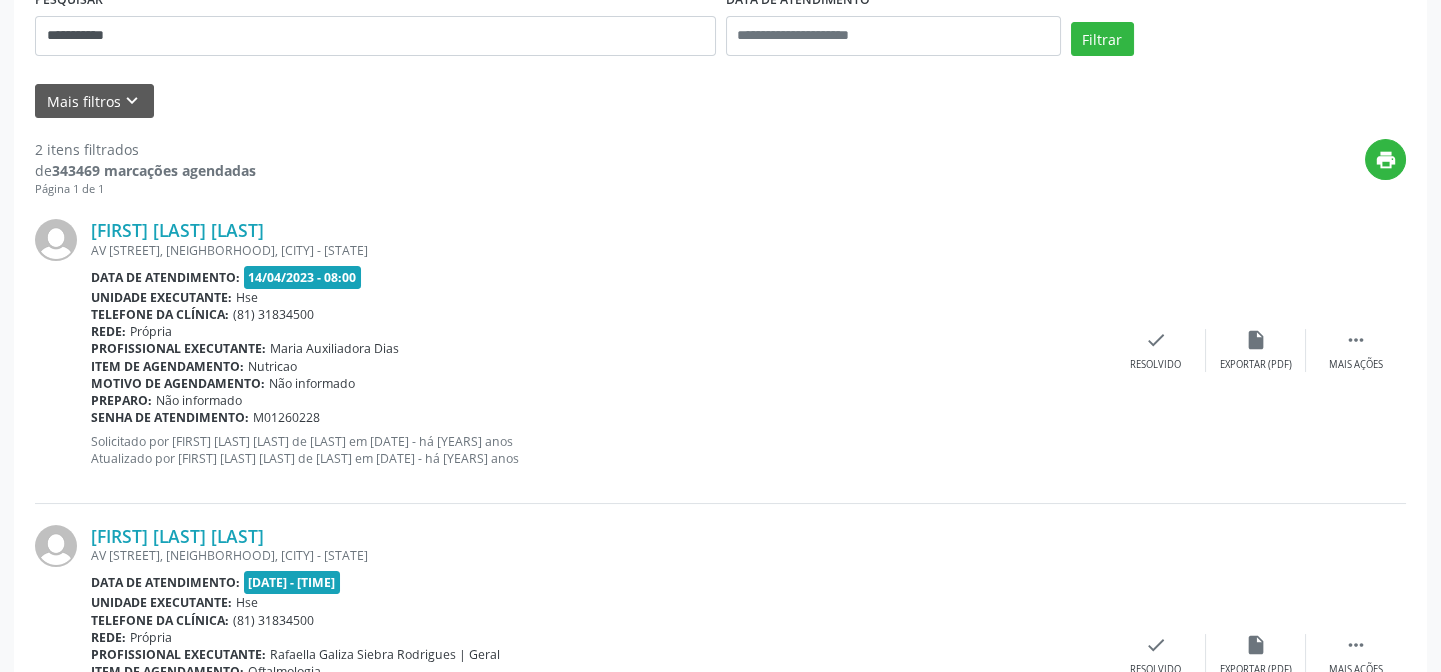 scroll, scrollTop: 208, scrollLeft: 0, axis: vertical 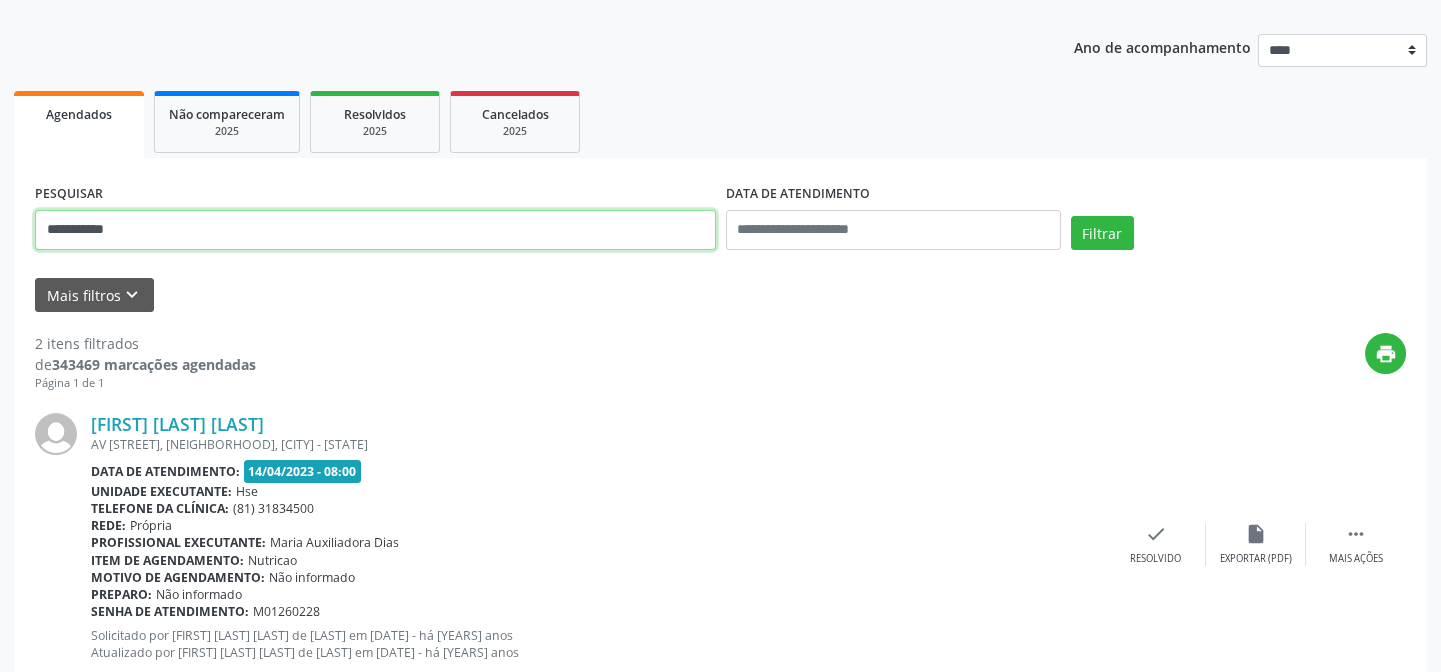 click on "**********" at bounding box center [375, 230] 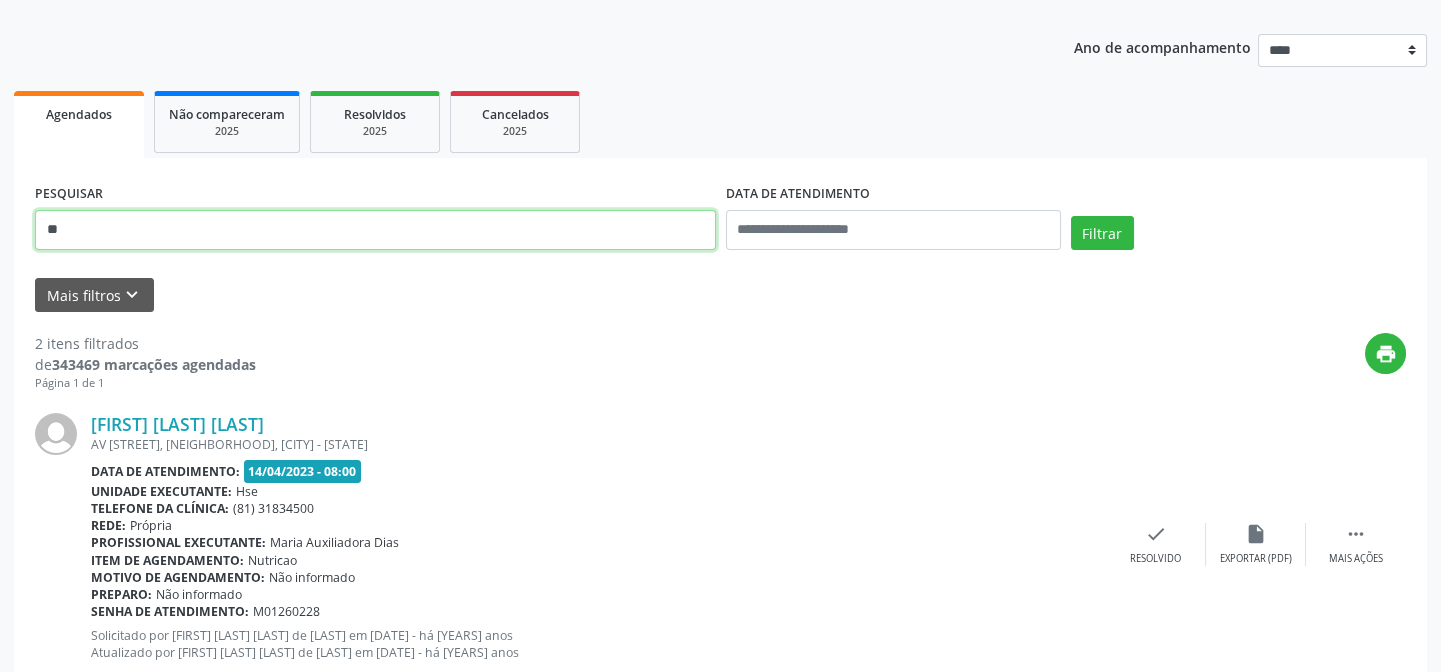 type on "*" 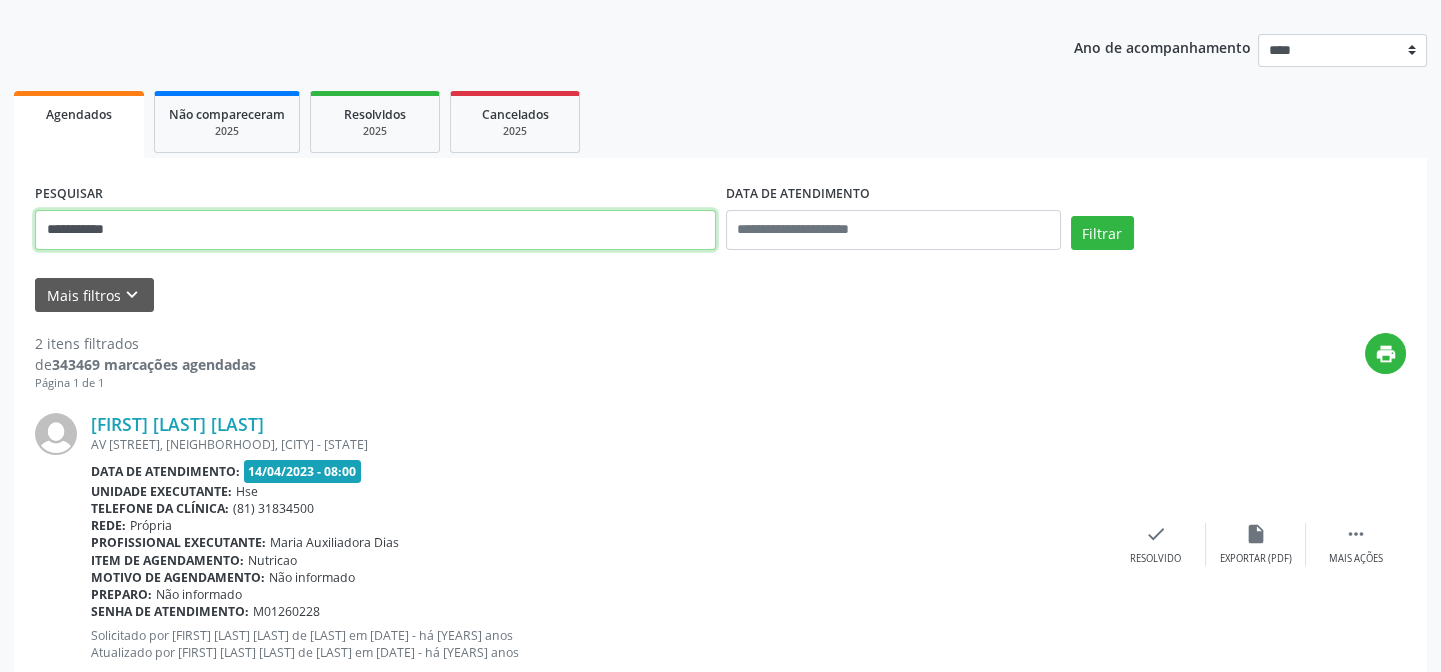 type on "**********" 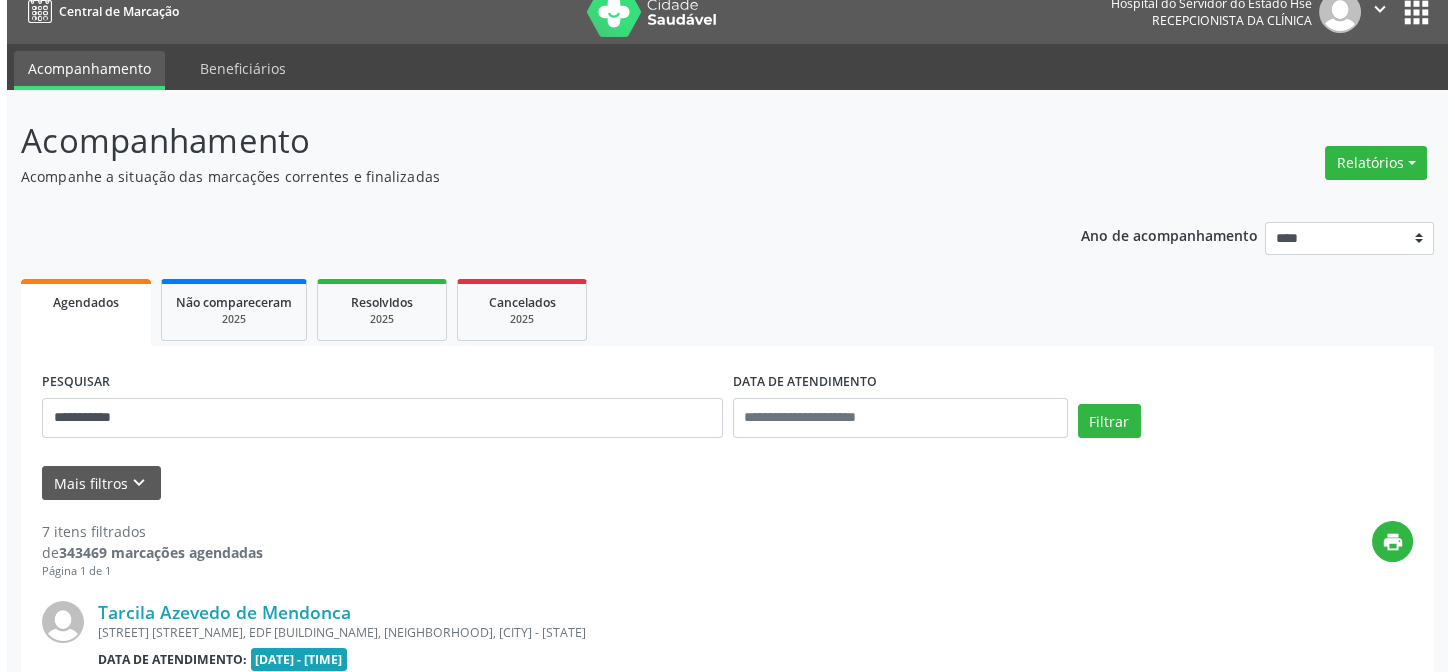 scroll, scrollTop: 6, scrollLeft: 0, axis: vertical 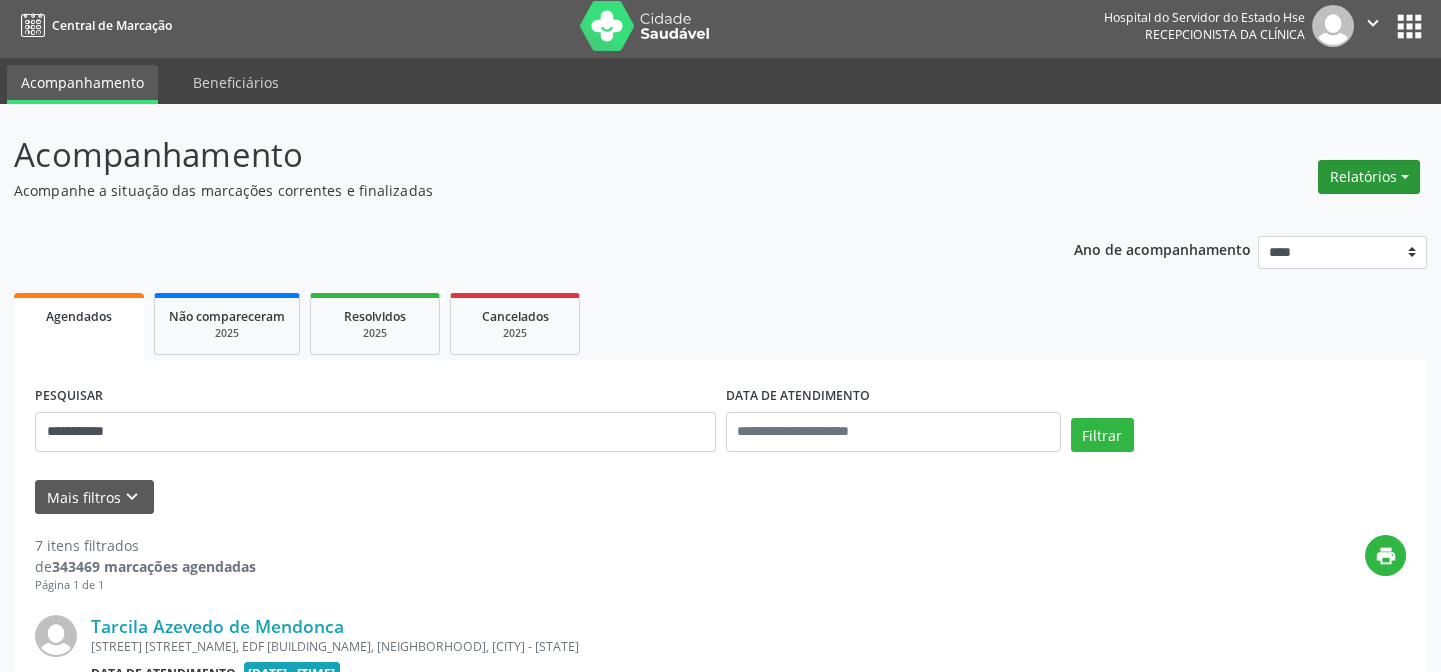 click on "Relatórios" at bounding box center [1369, 177] 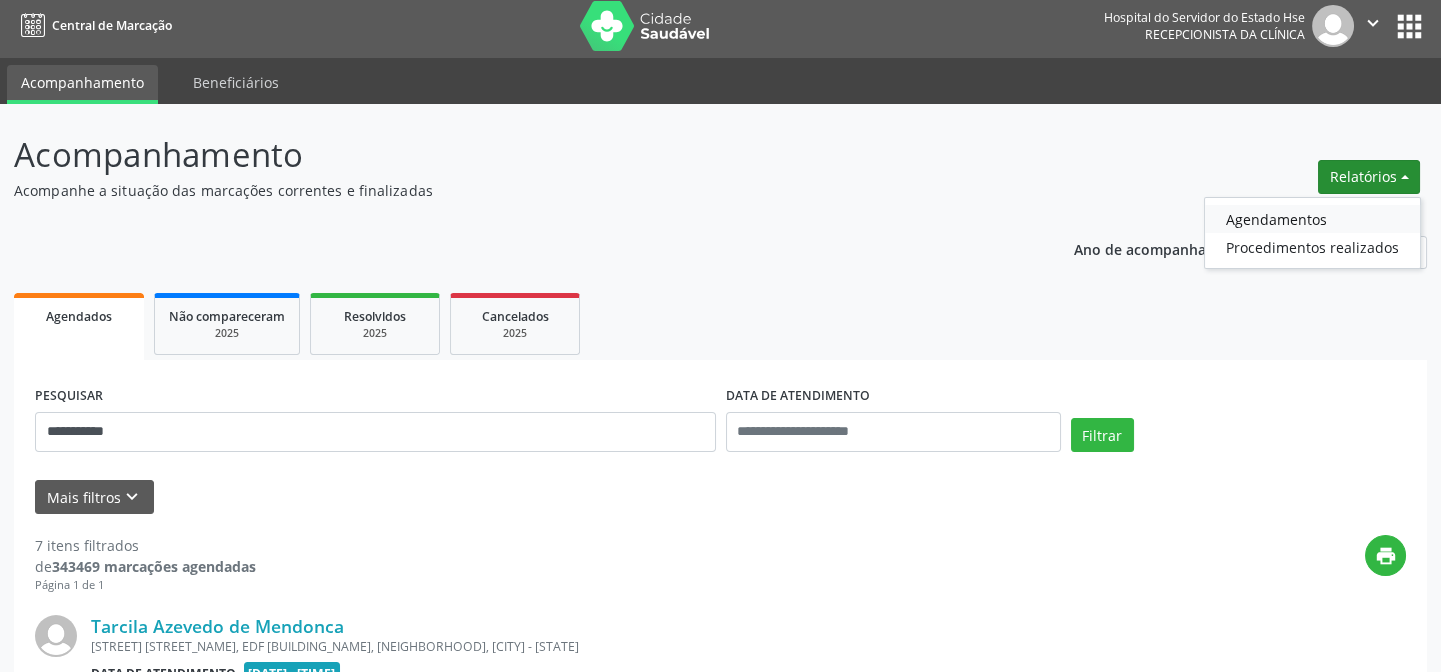 click on "Agendamentos" at bounding box center [1312, 219] 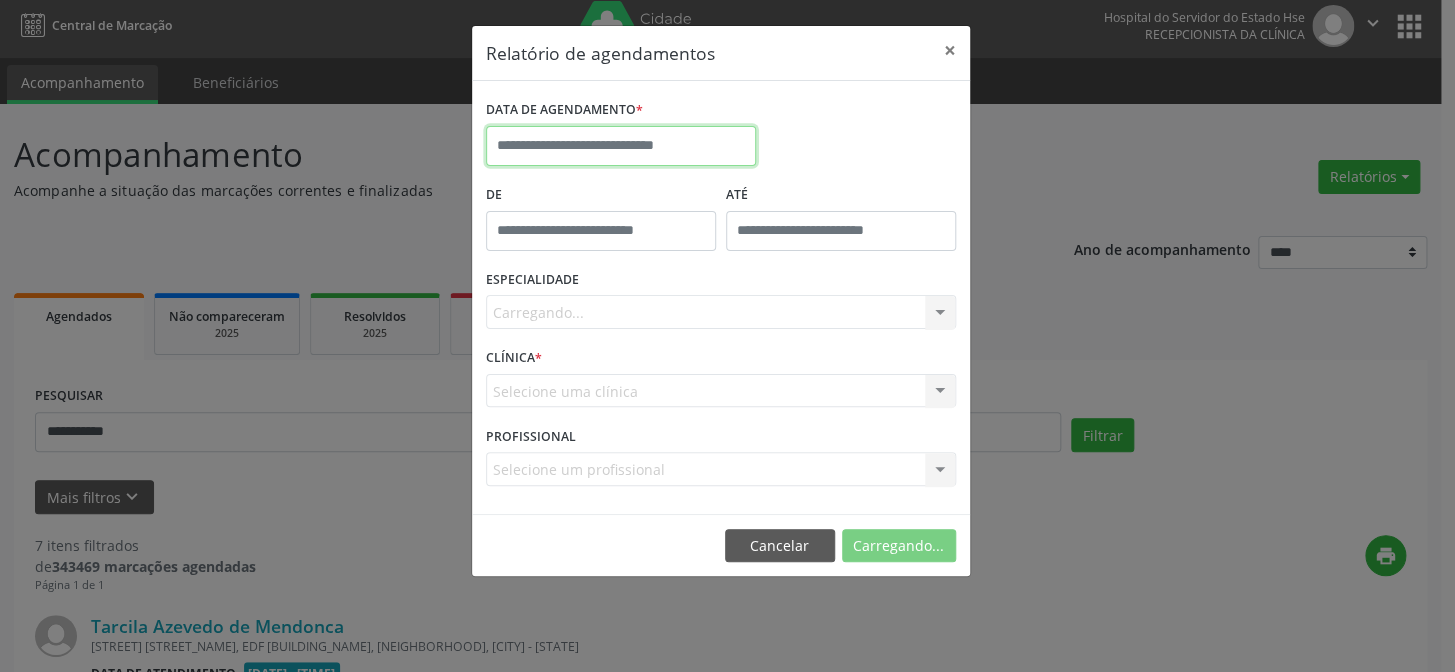 click at bounding box center (621, 146) 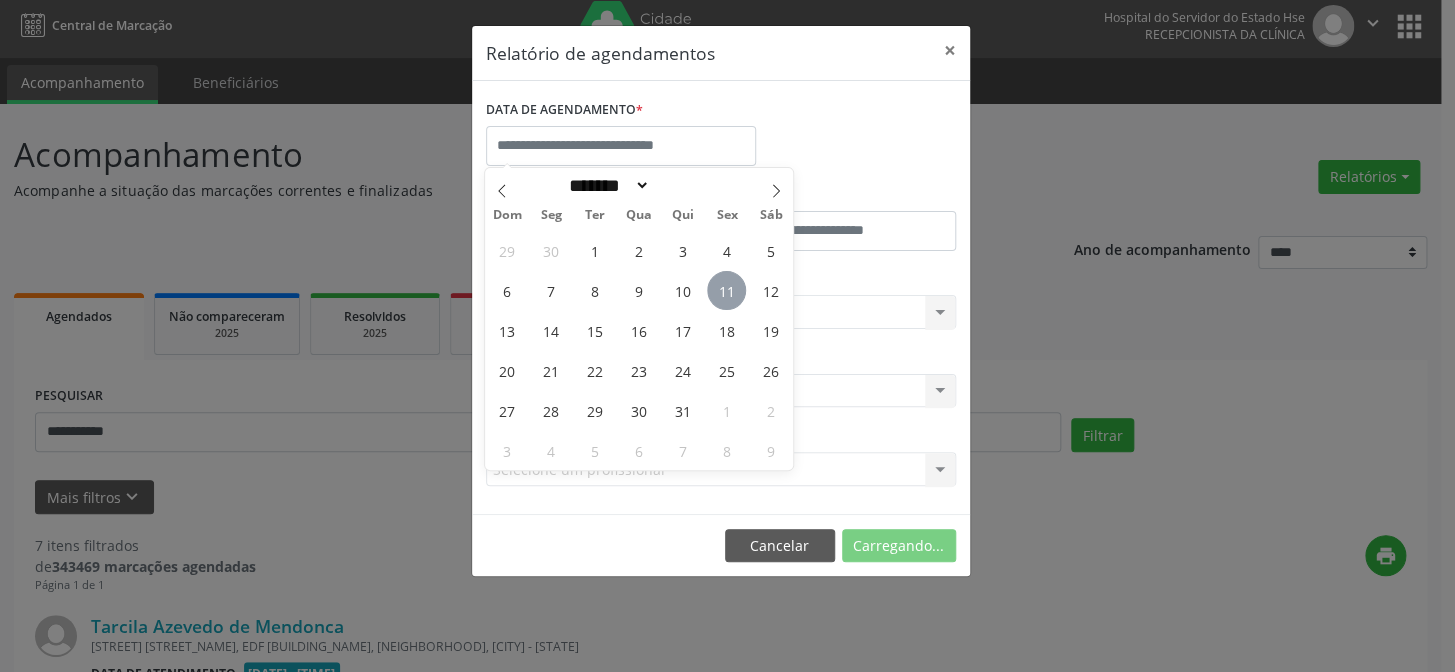 click on "11" at bounding box center [726, 290] 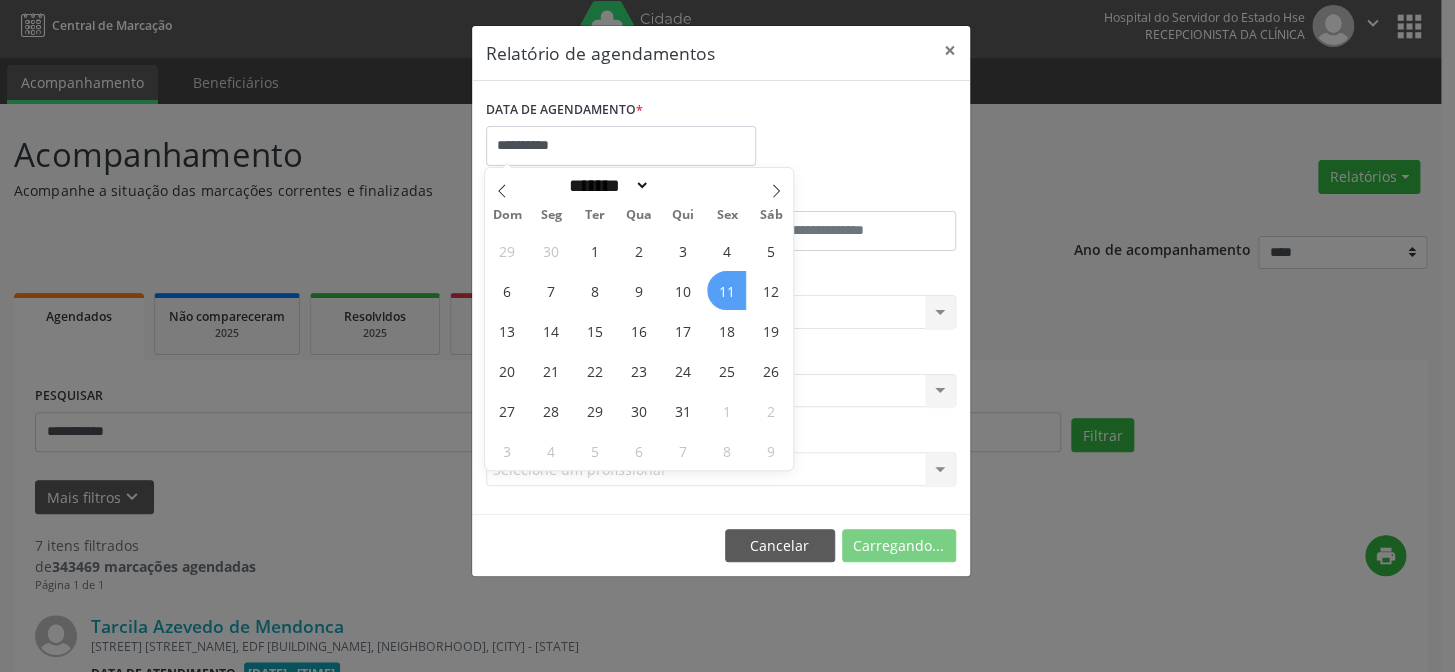 click on "11" at bounding box center (726, 290) 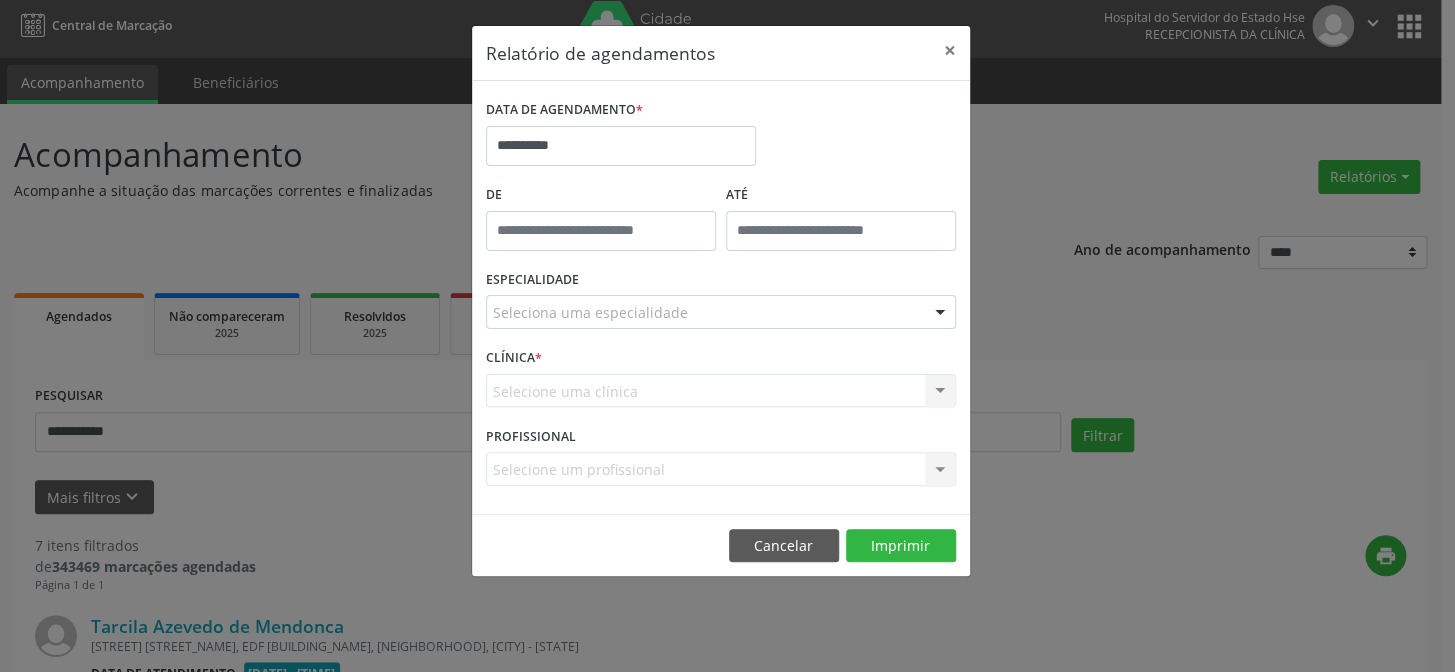 click at bounding box center (940, 313) 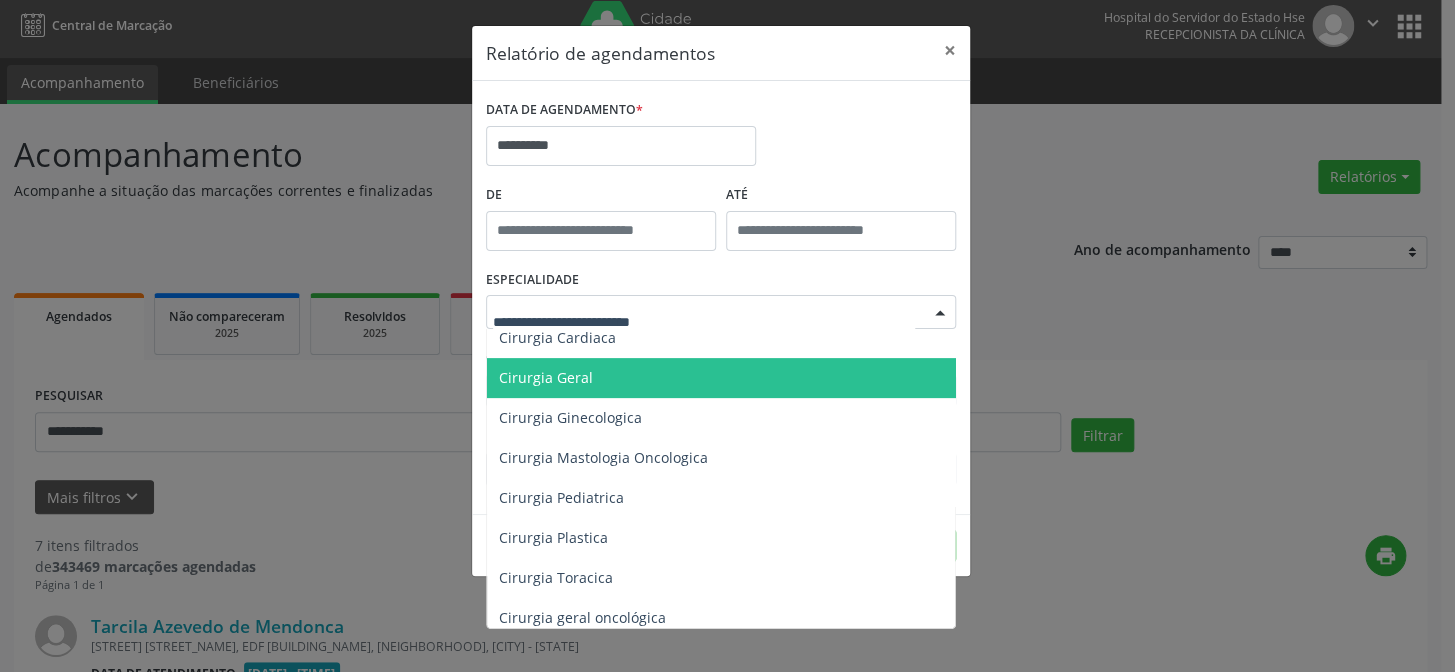 scroll, scrollTop: 363, scrollLeft: 0, axis: vertical 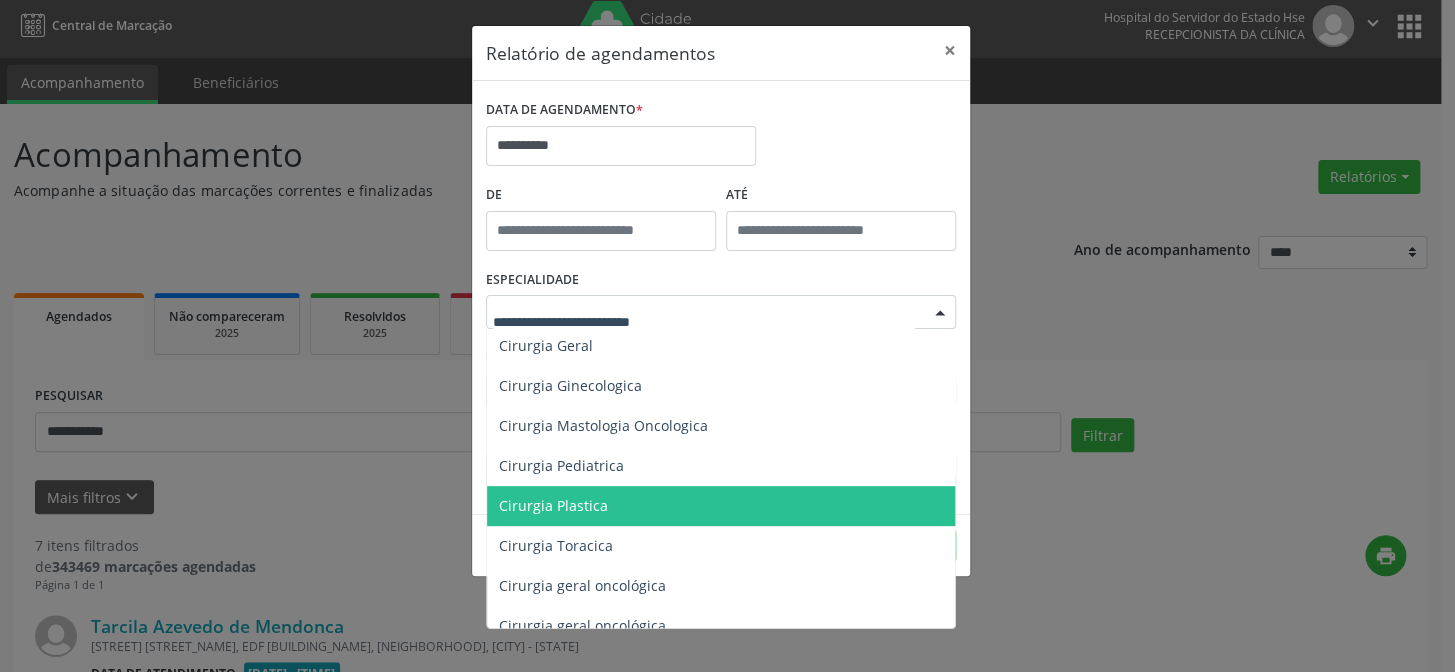 click on "Cirurgia Plastica" at bounding box center (722, 506) 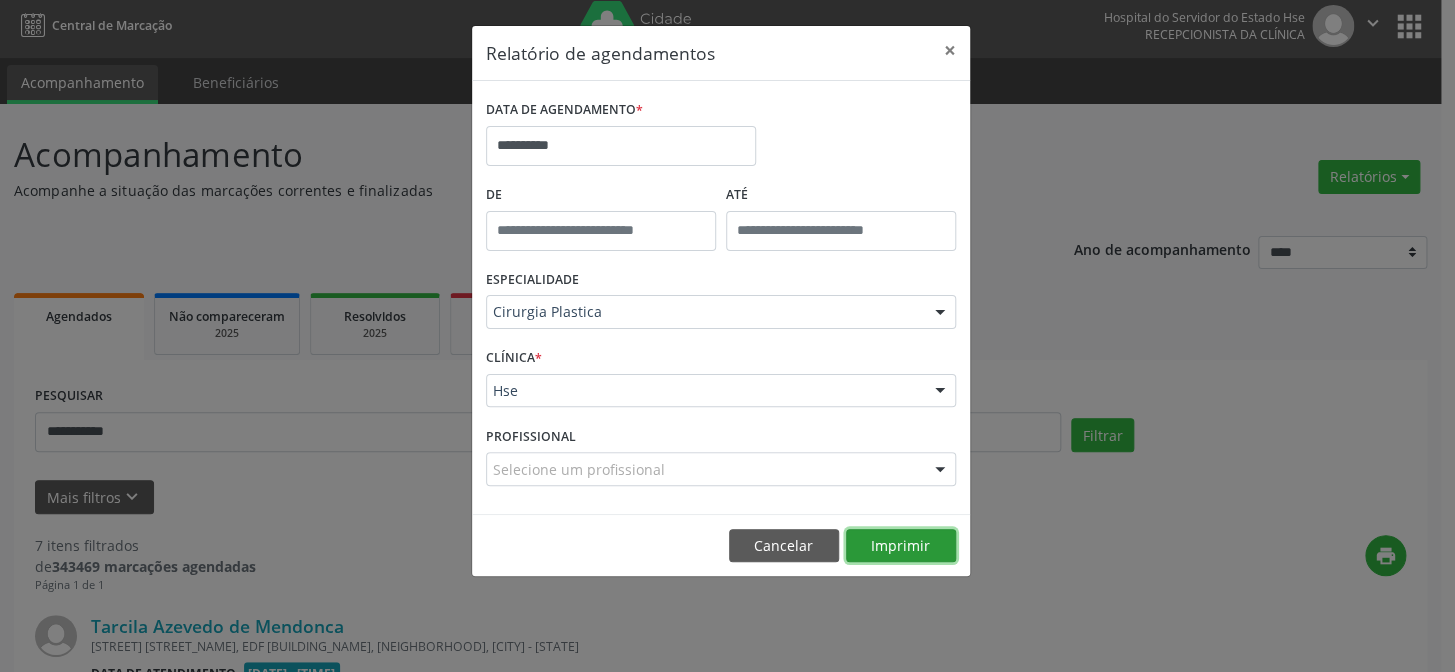 click on "Imprimir" at bounding box center (901, 546) 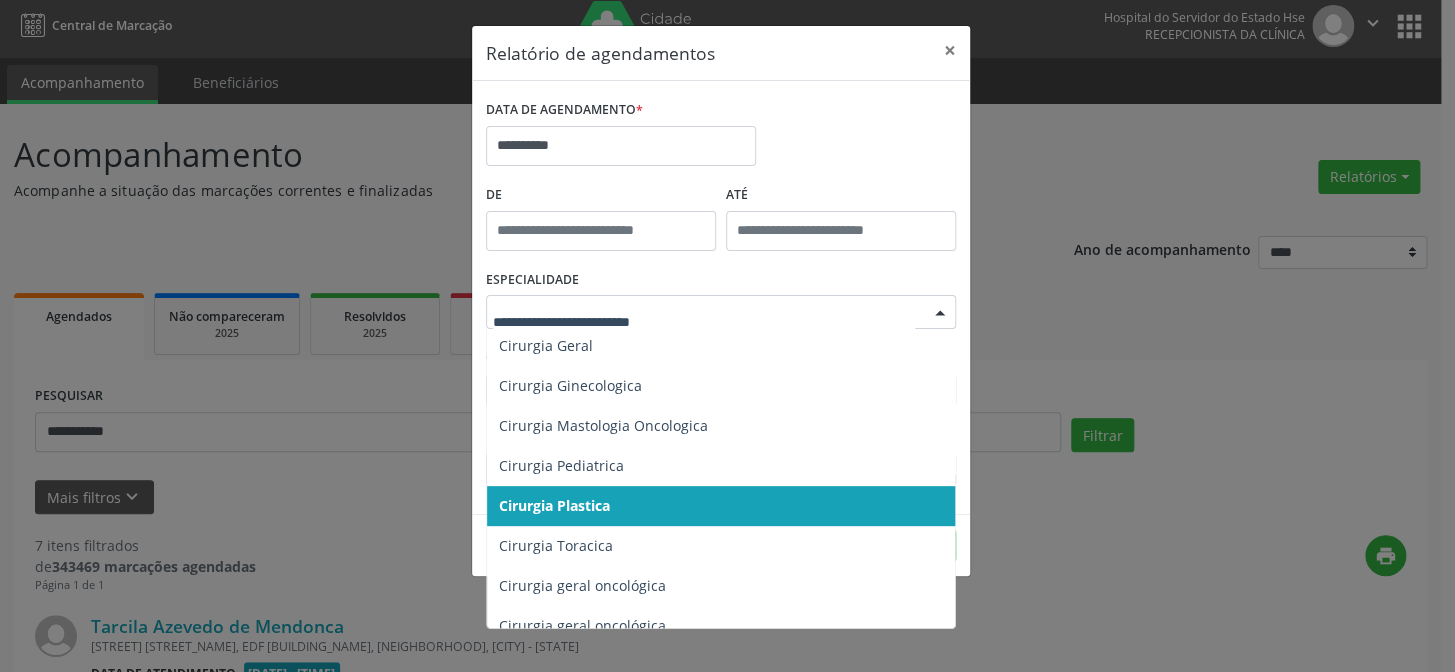 click at bounding box center [940, 313] 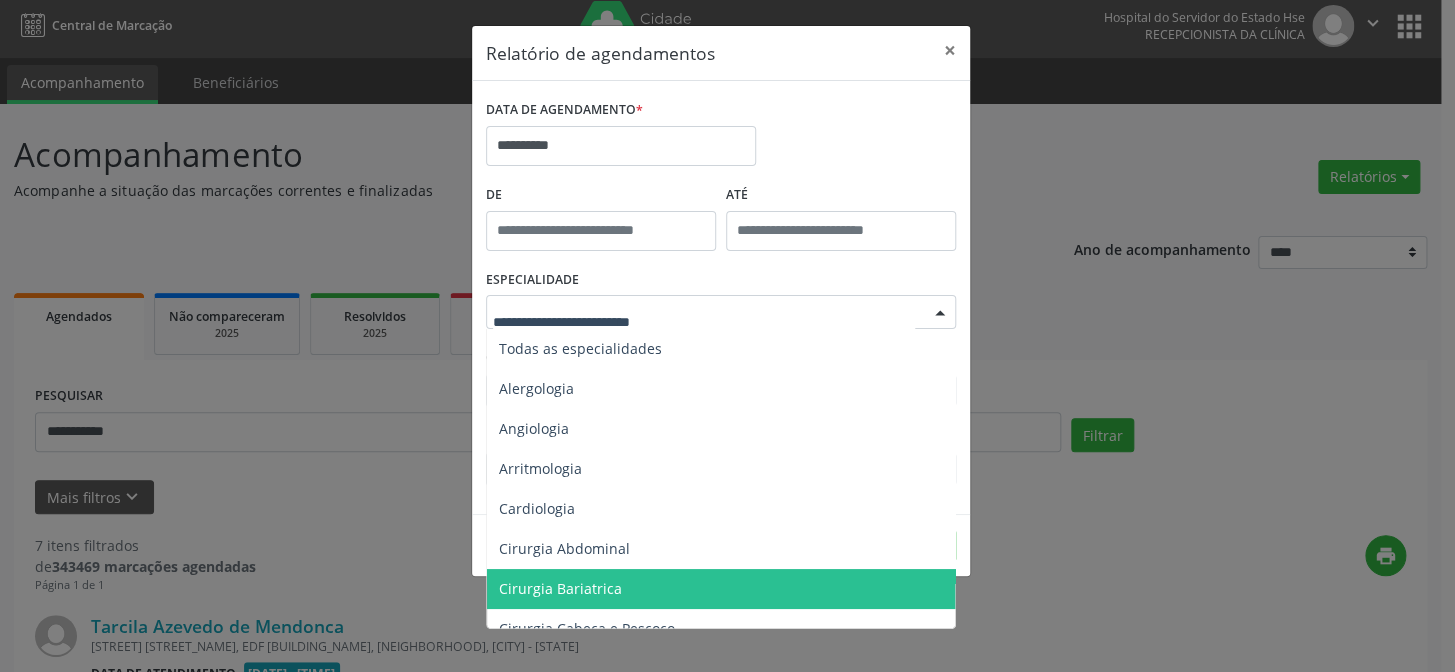 scroll, scrollTop: 0, scrollLeft: 0, axis: both 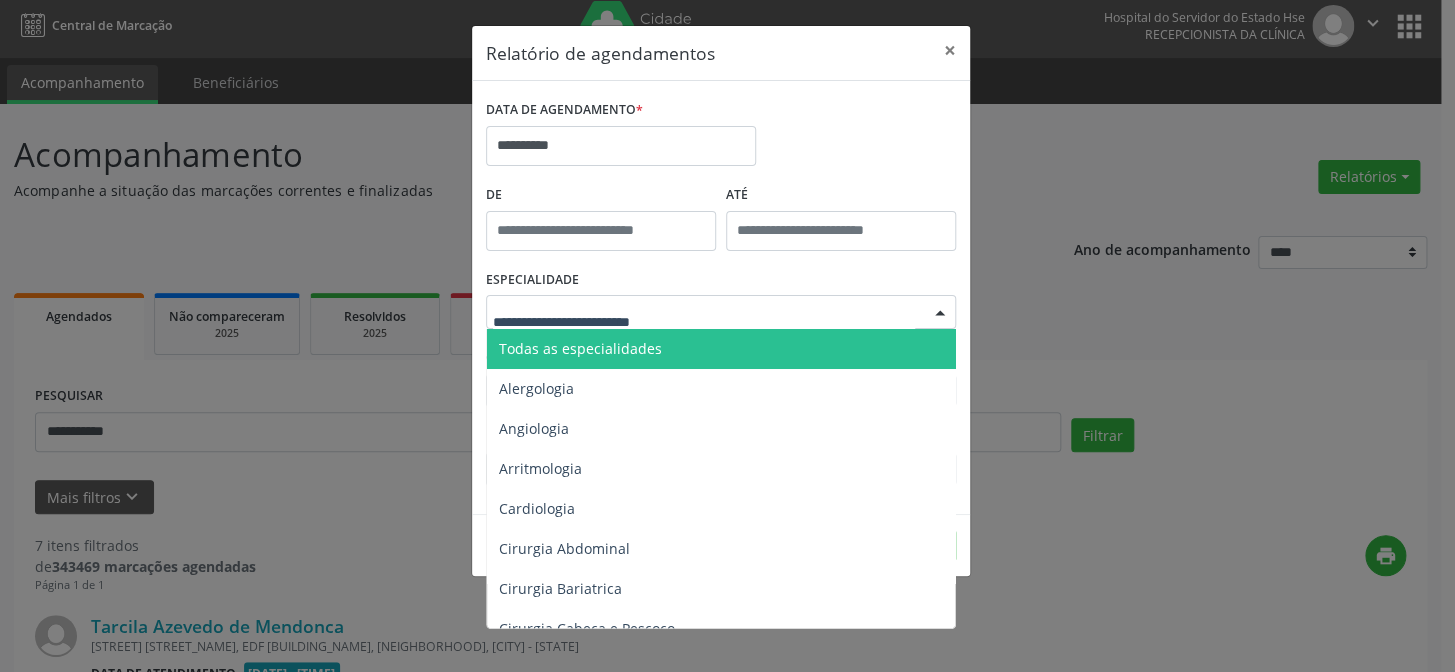 click on "Todas as especialidades" at bounding box center (722, 349) 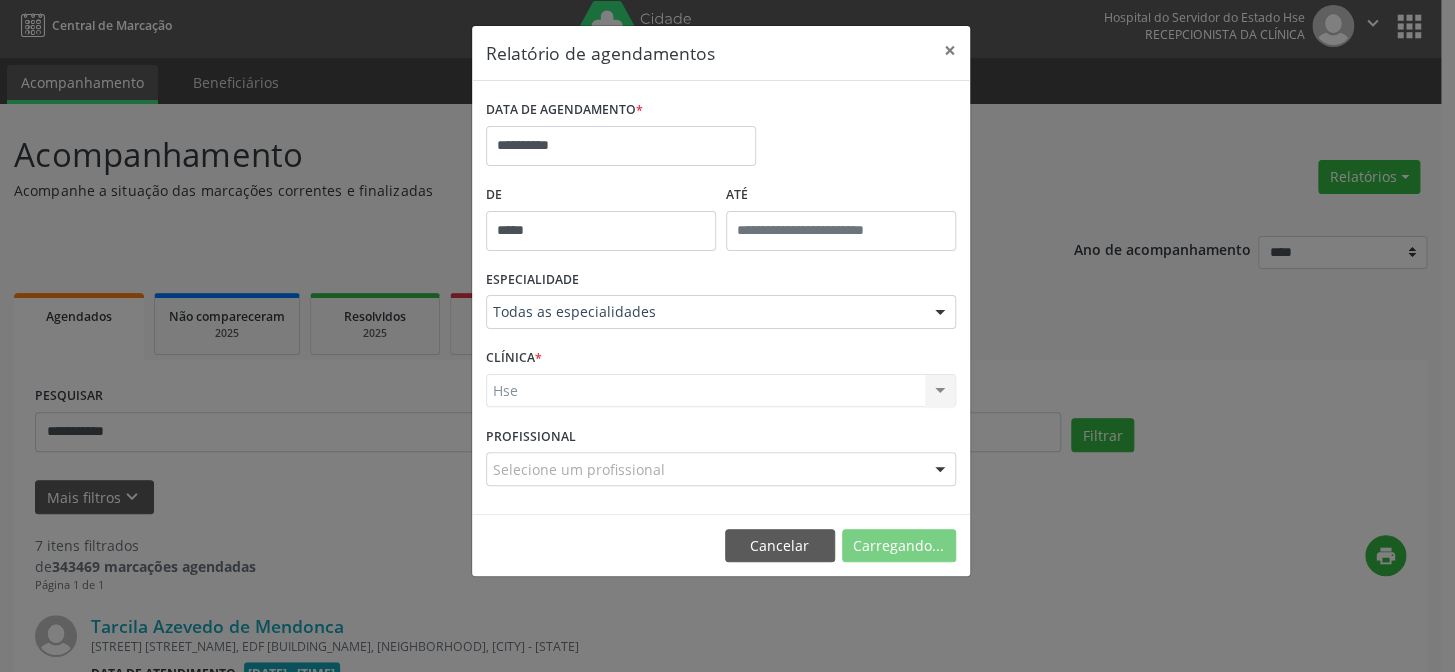 click on "*****" at bounding box center [601, 231] 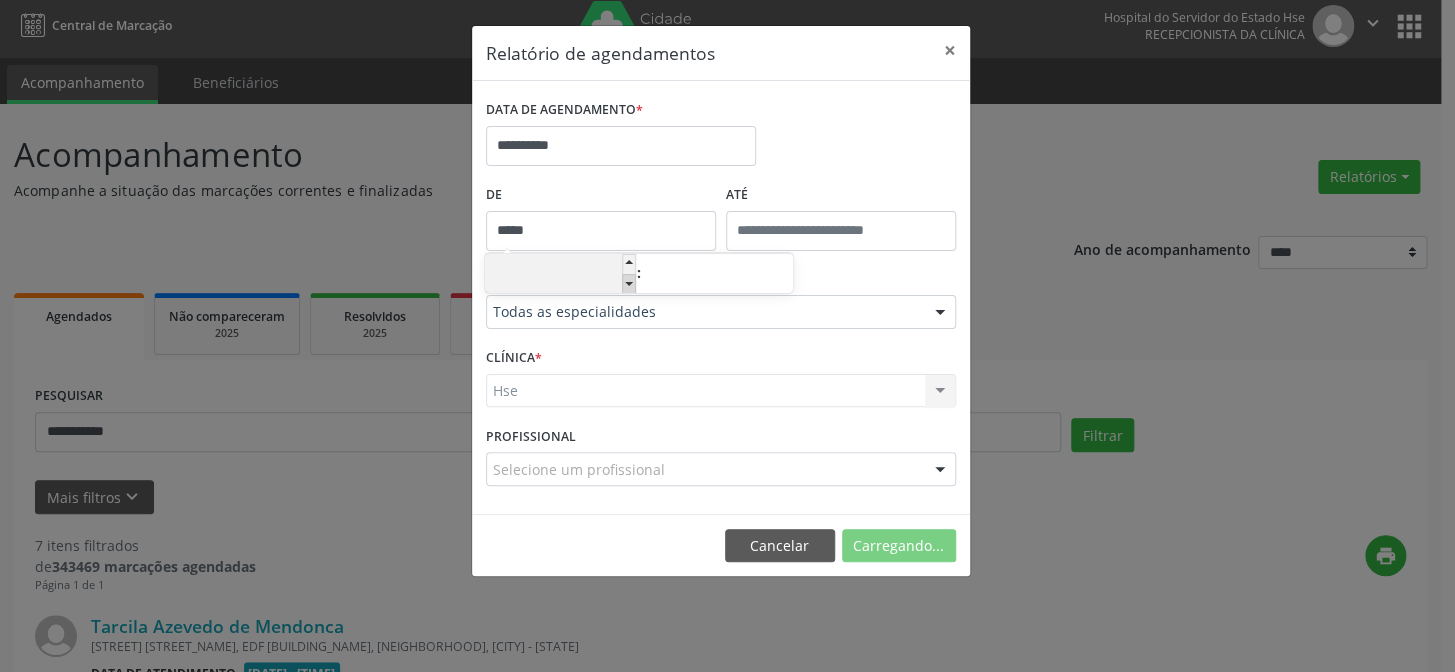 click at bounding box center (629, 284) 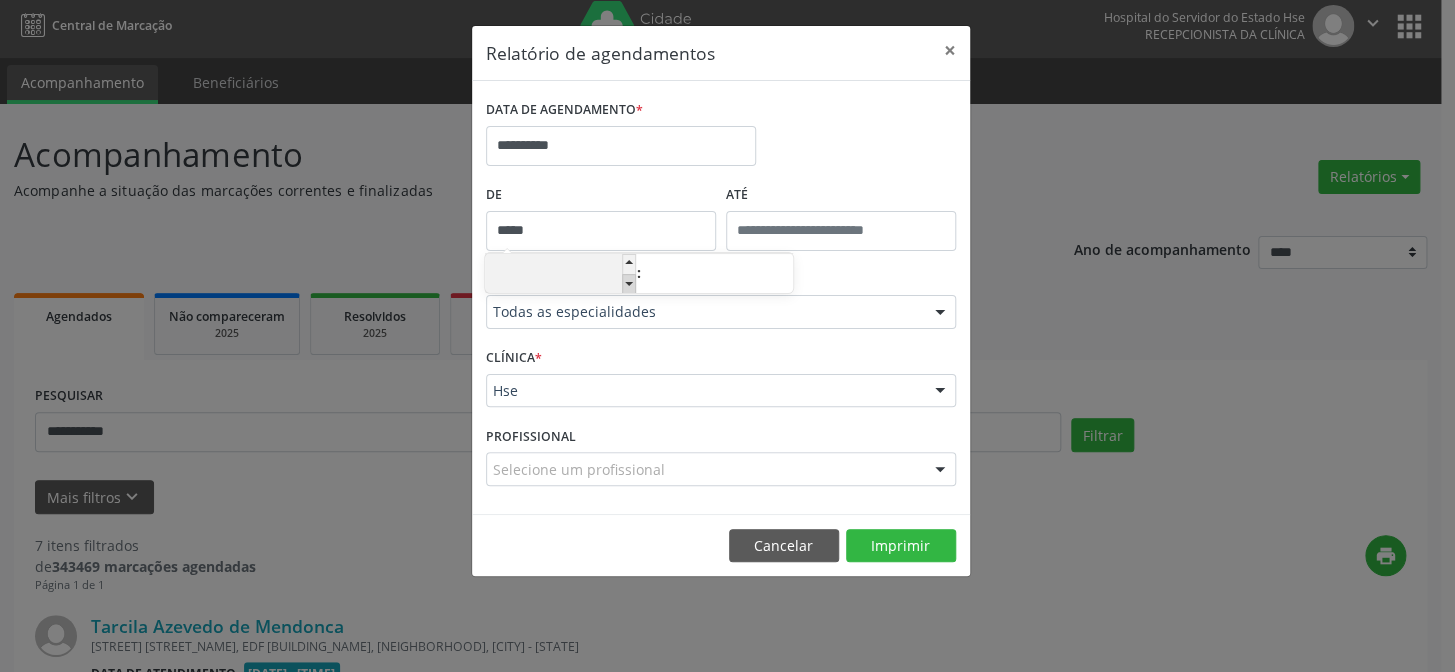 click at bounding box center [629, 284] 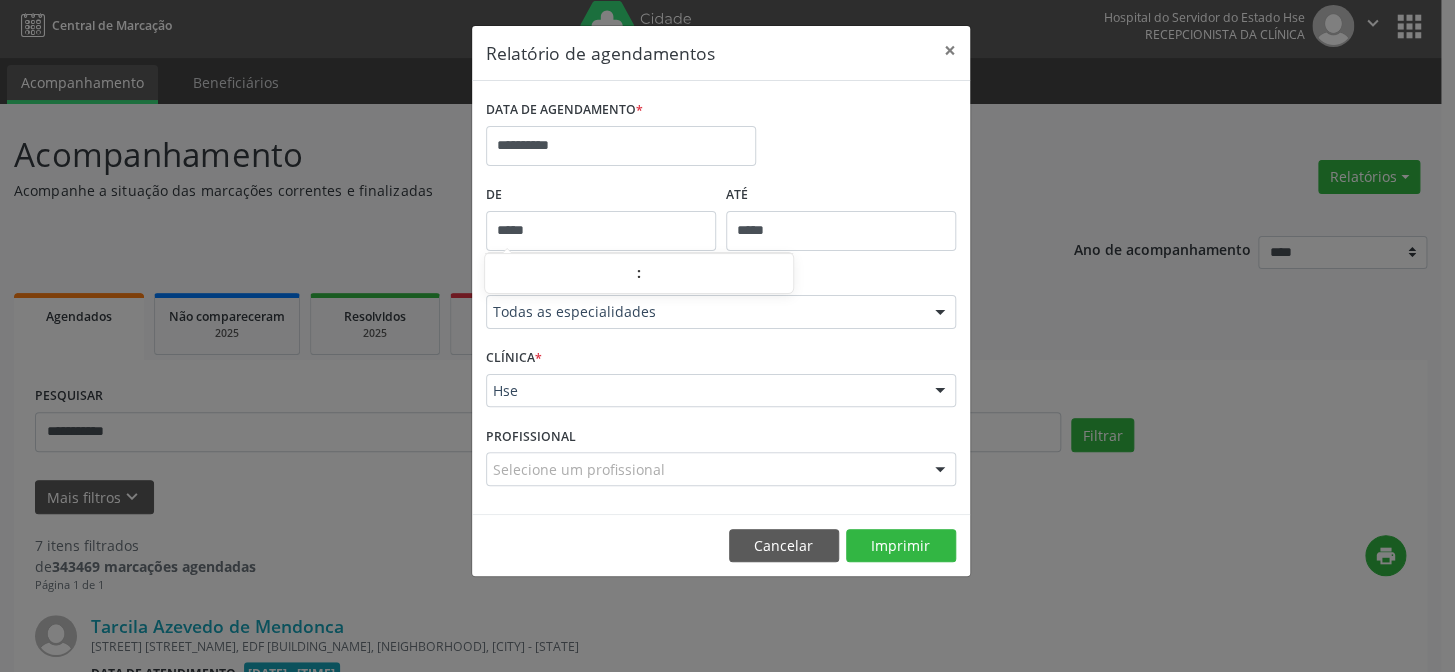 click on "*****" at bounding box center (841, 231) 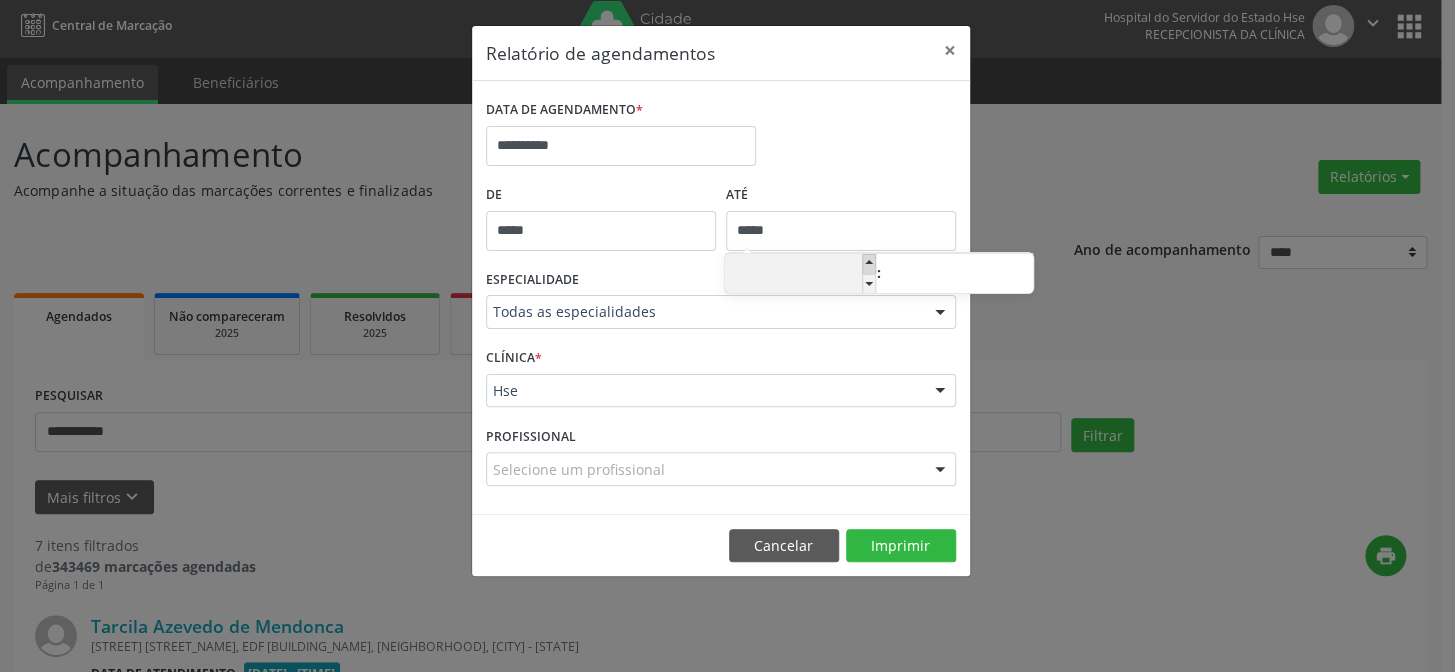 click at bounding box center (869, 264) 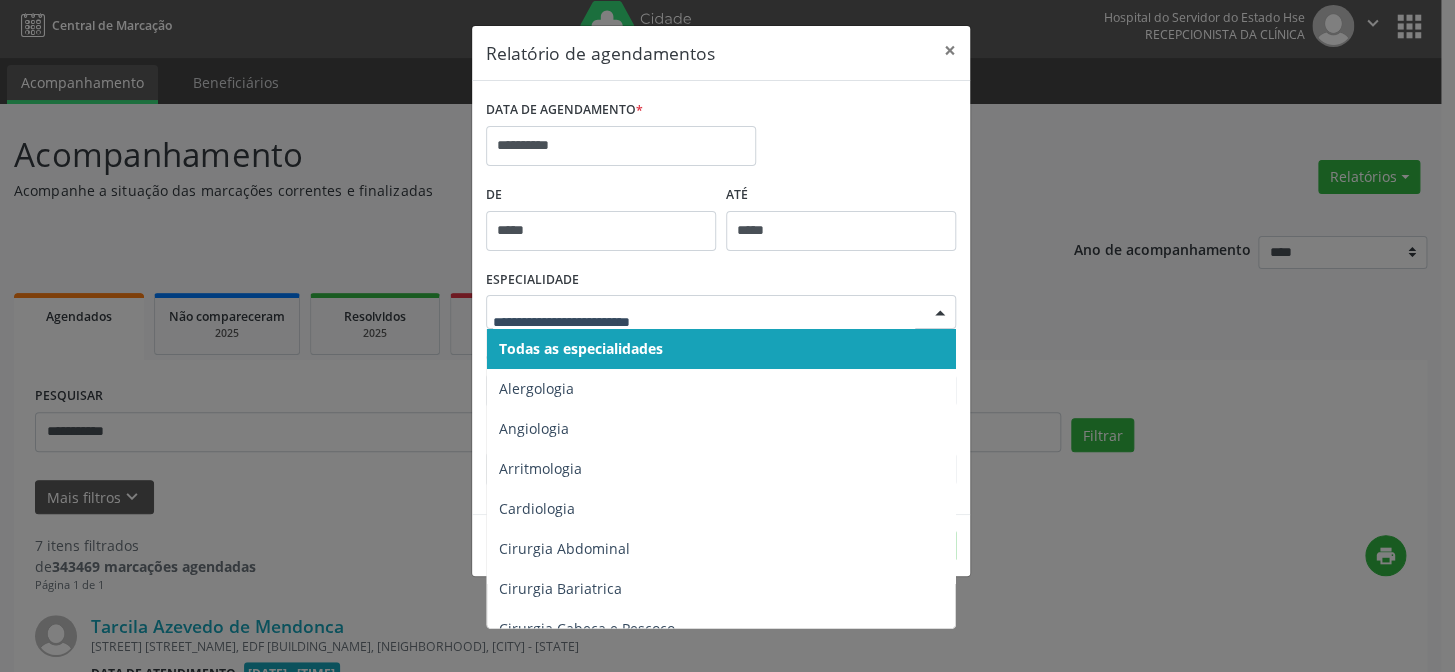 click at bounding box center (940, 313) 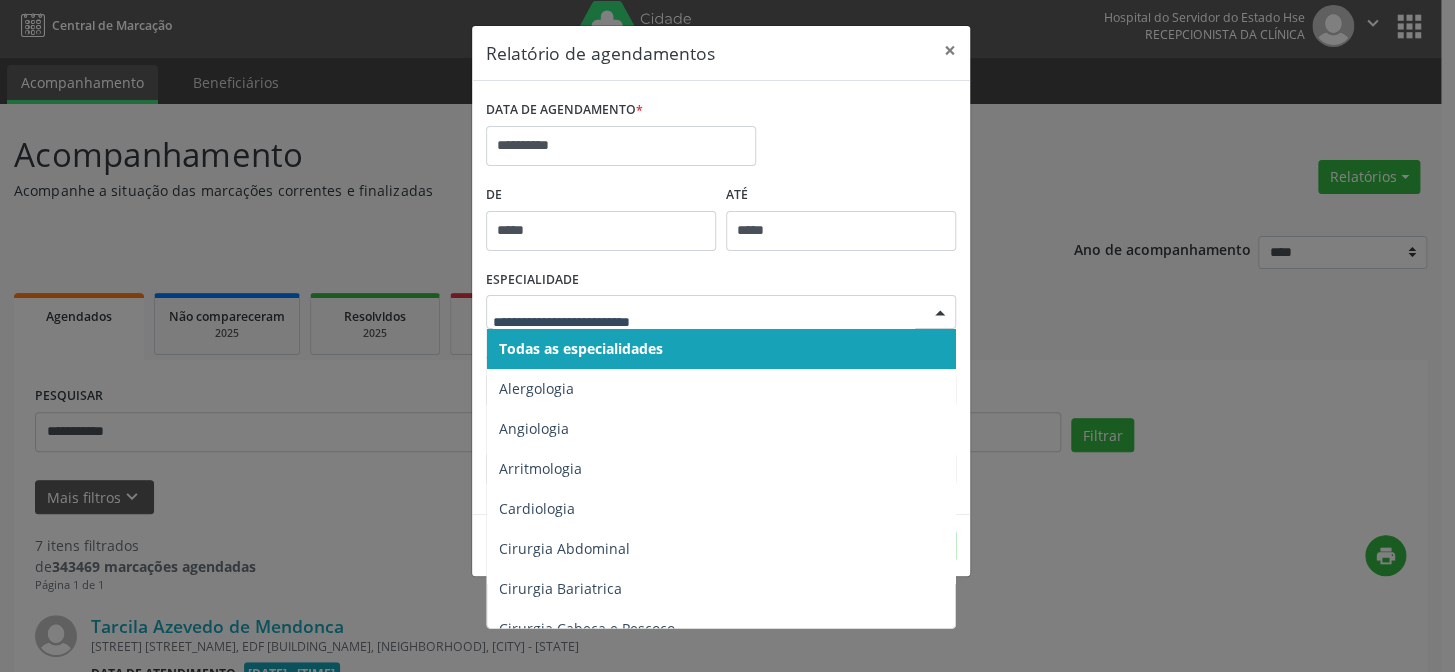 click on "Todas as especialidades" at bounding box center (722, 349) 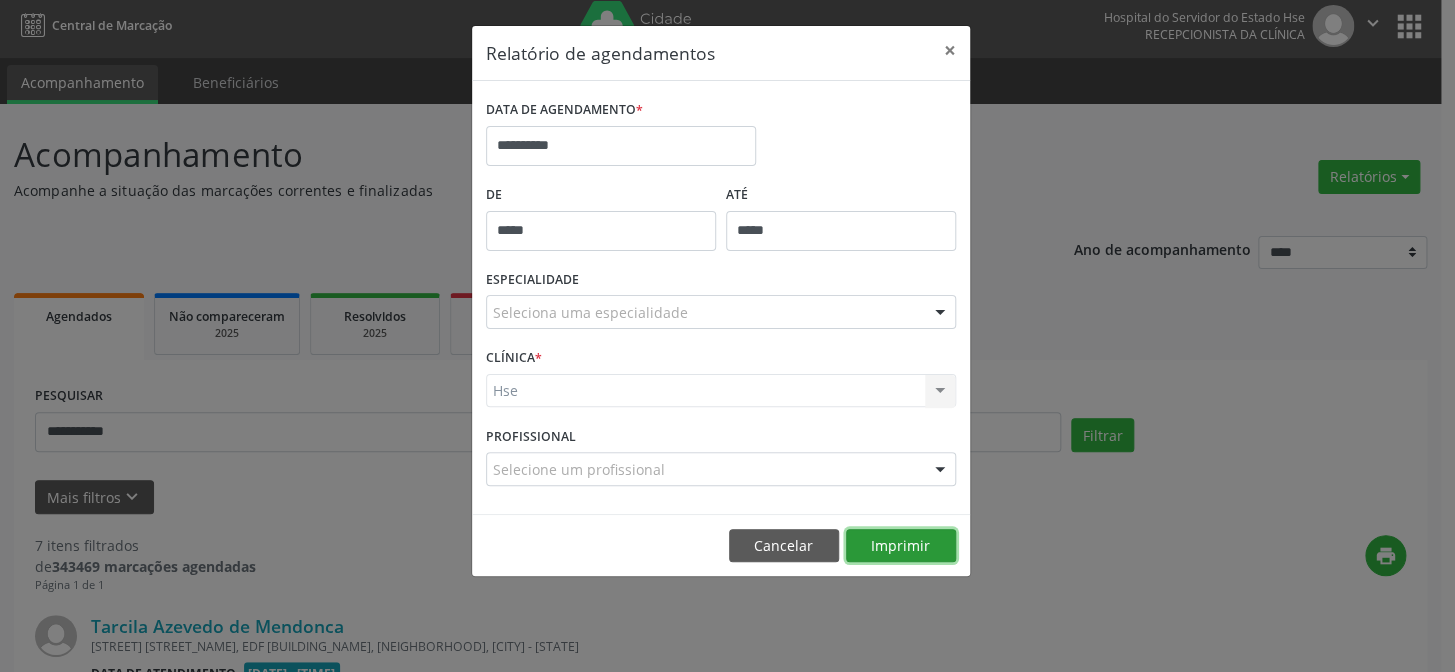 click on "Imprimir" at bounding box center [901, 546] 